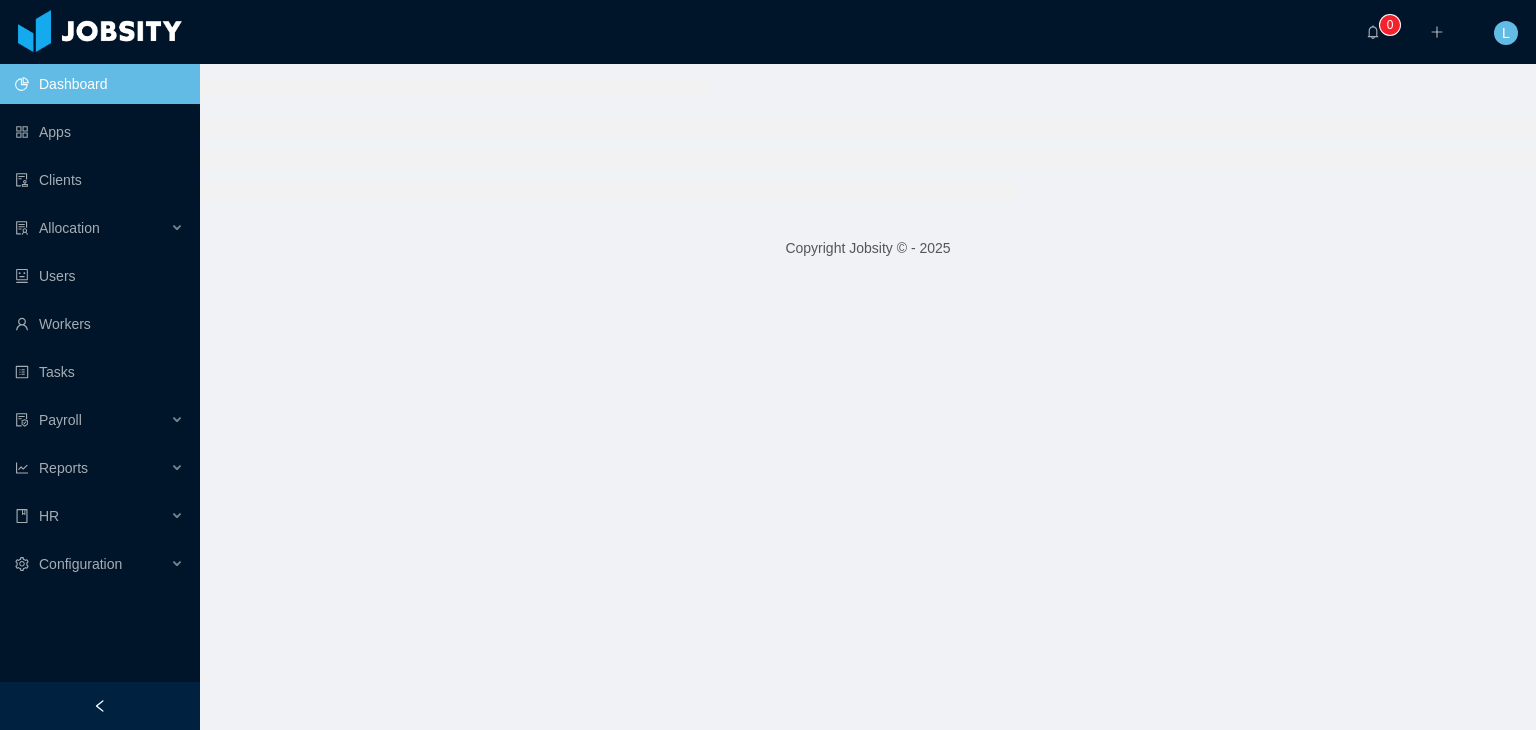 scroll, scrollTop: 0, scrollLeft: 0, axis: both 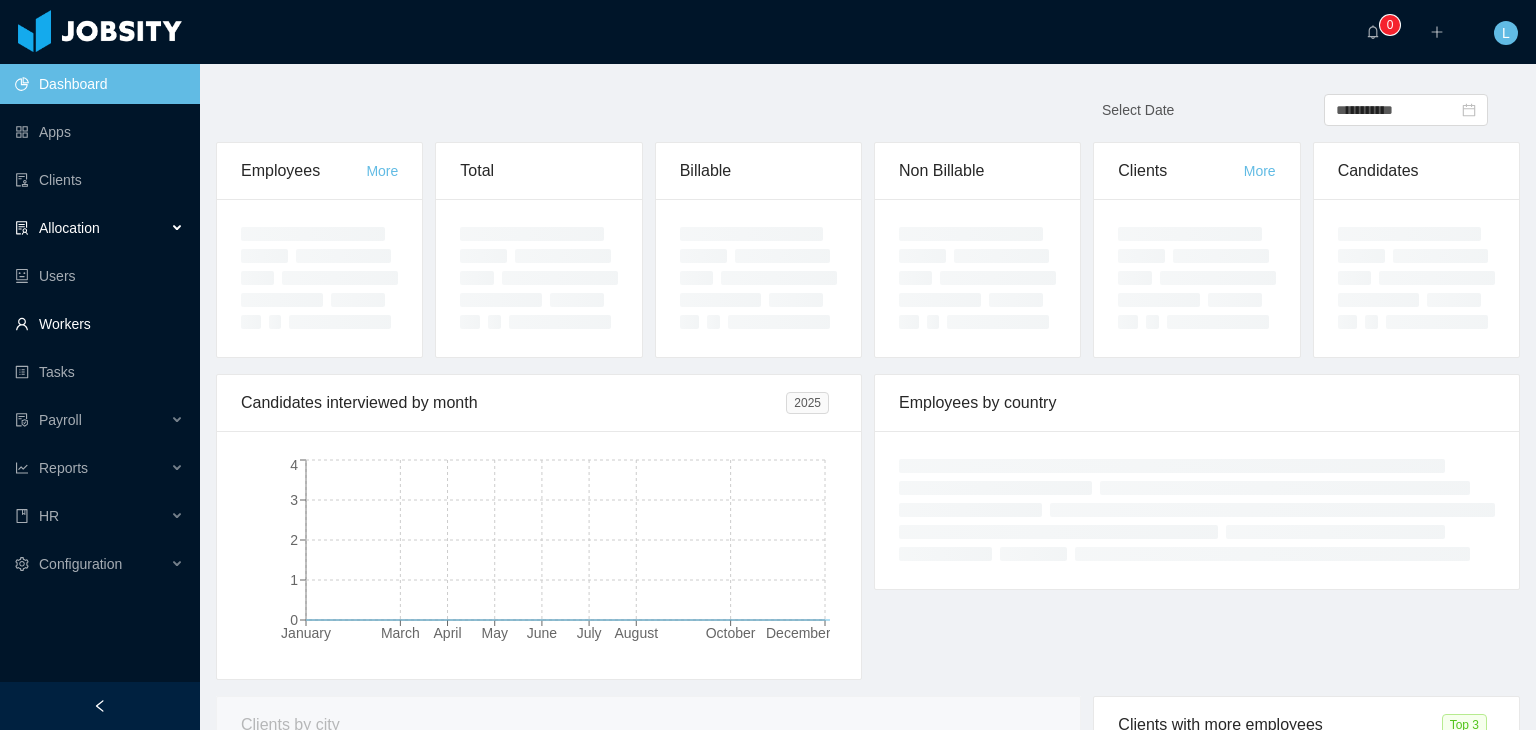 click on "Workers" at bounding box center [99, 324] 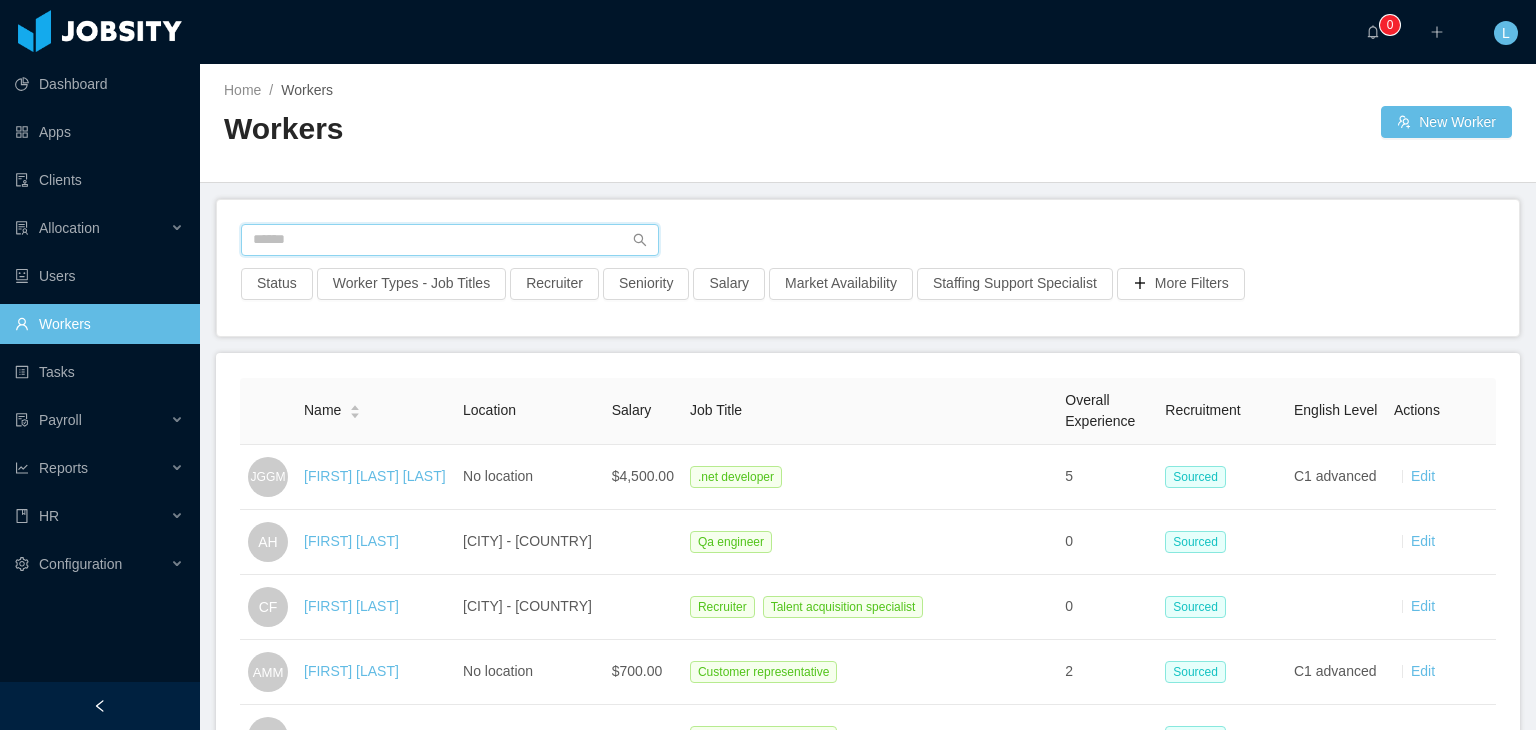 click at bounding box center (450, 240) 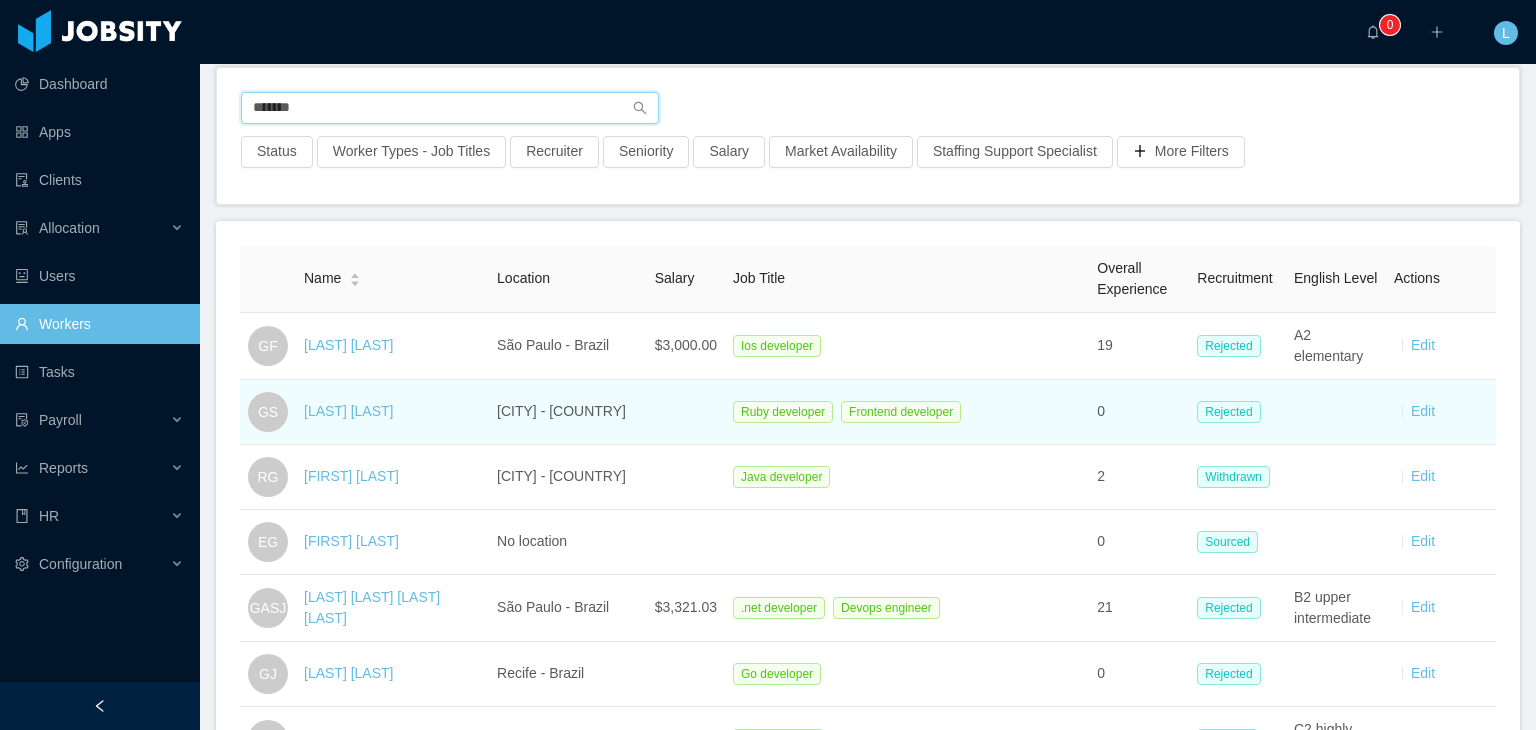 scroll, scrollTop: 0, scrollLeft: 0, axis: both 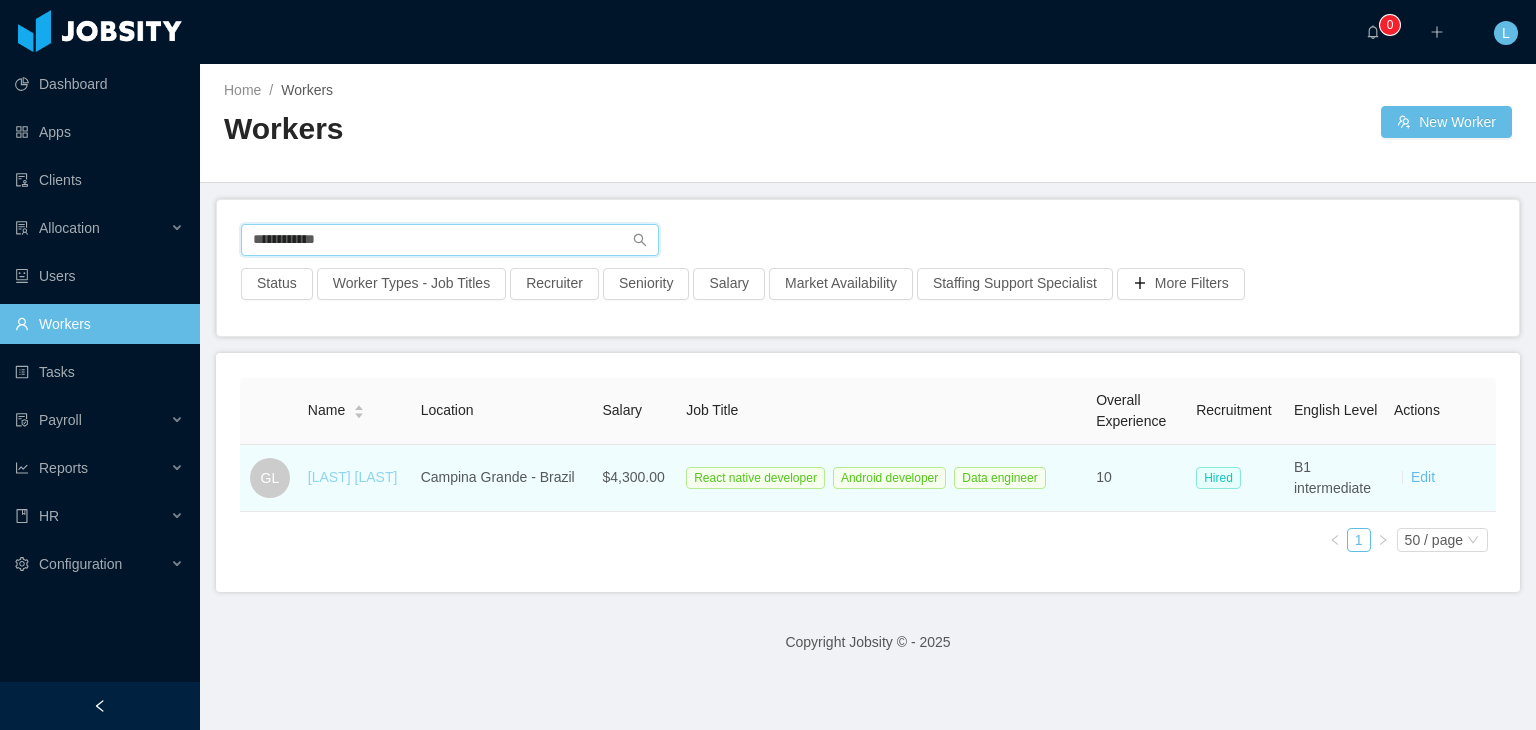 type on "**********" 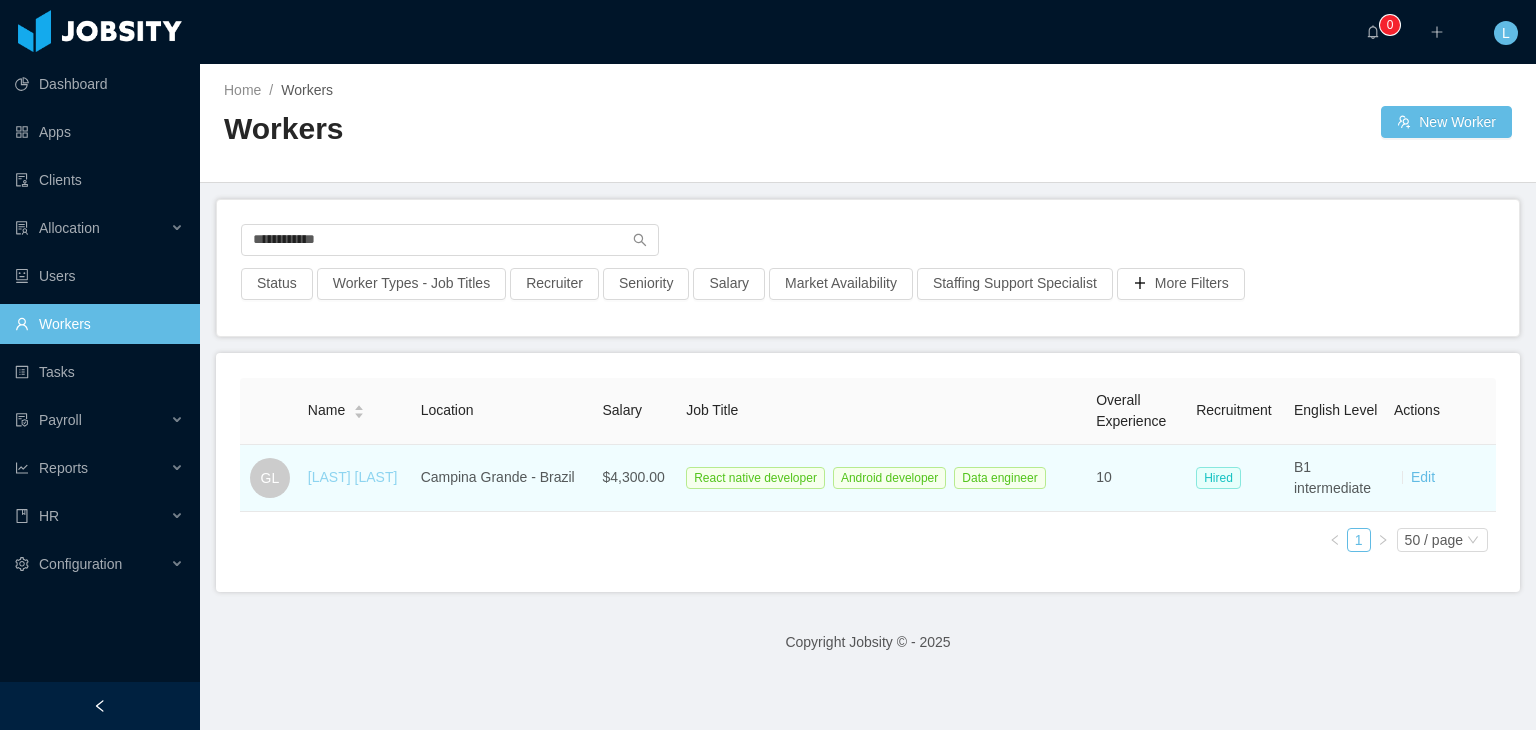 click on "[LAST] [LAST]" at bounding box center (352, 477) 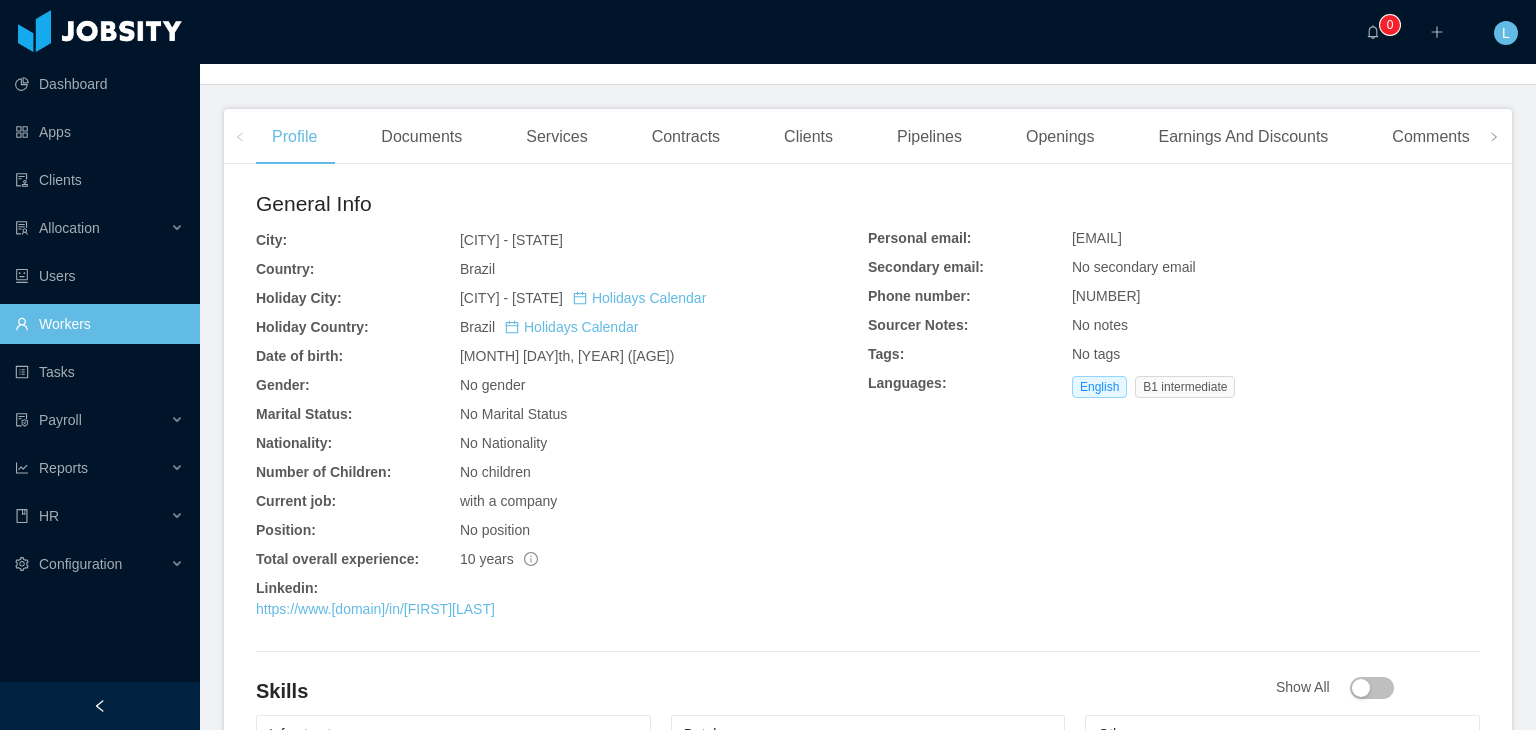 scroll, scrollTop: 500, scrollLeft: 0, axis: vertical 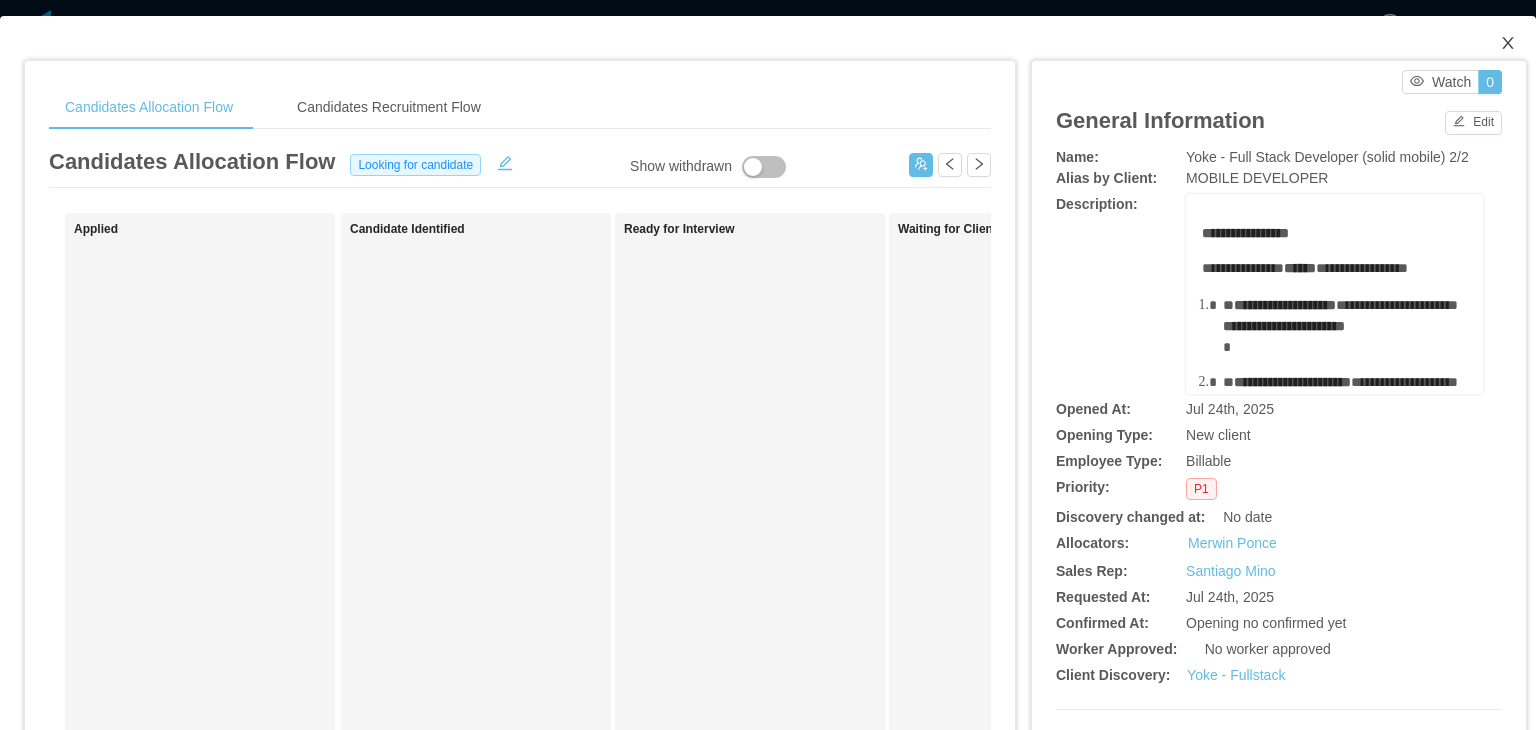 click 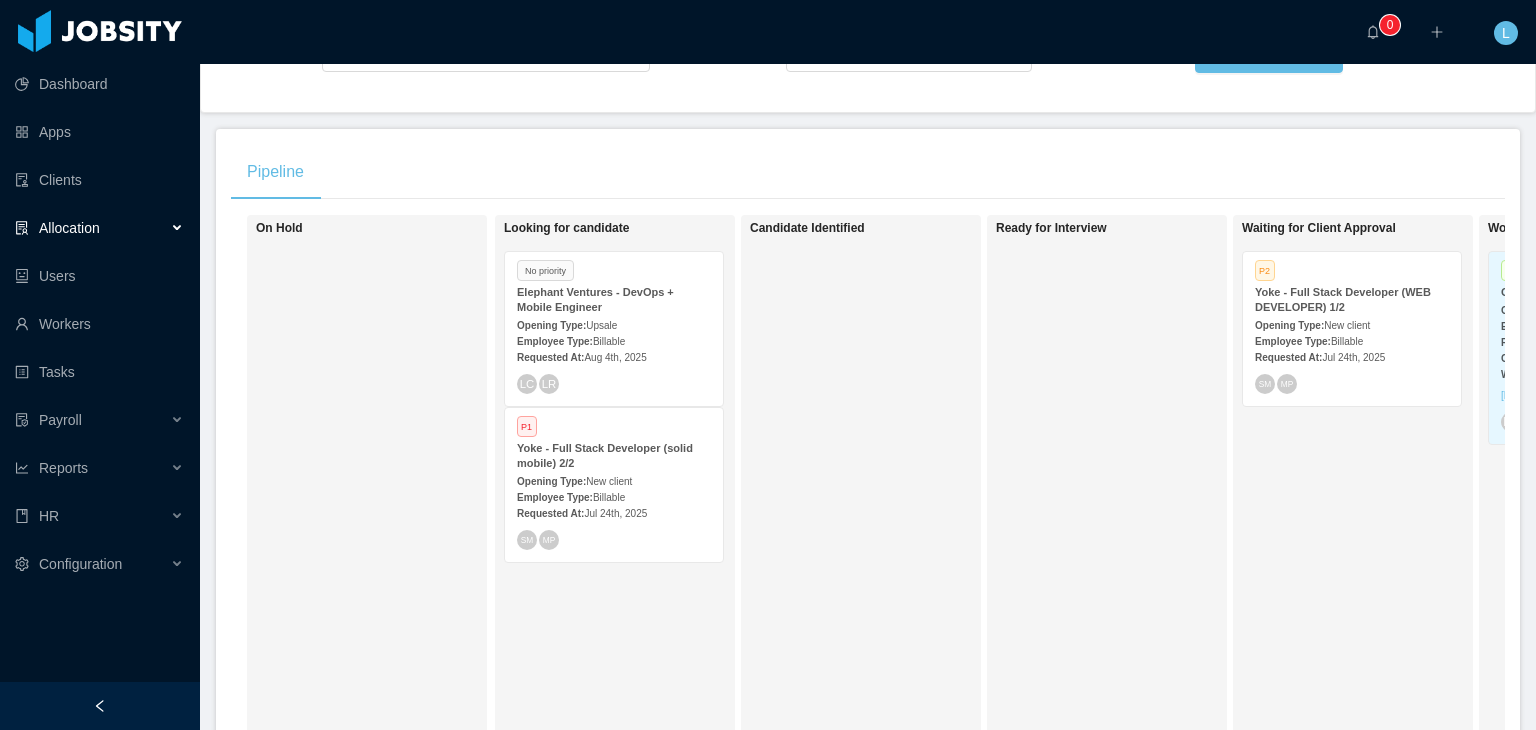scroll, scrollTop: 276, scrollLeft: 0, axis: vertical 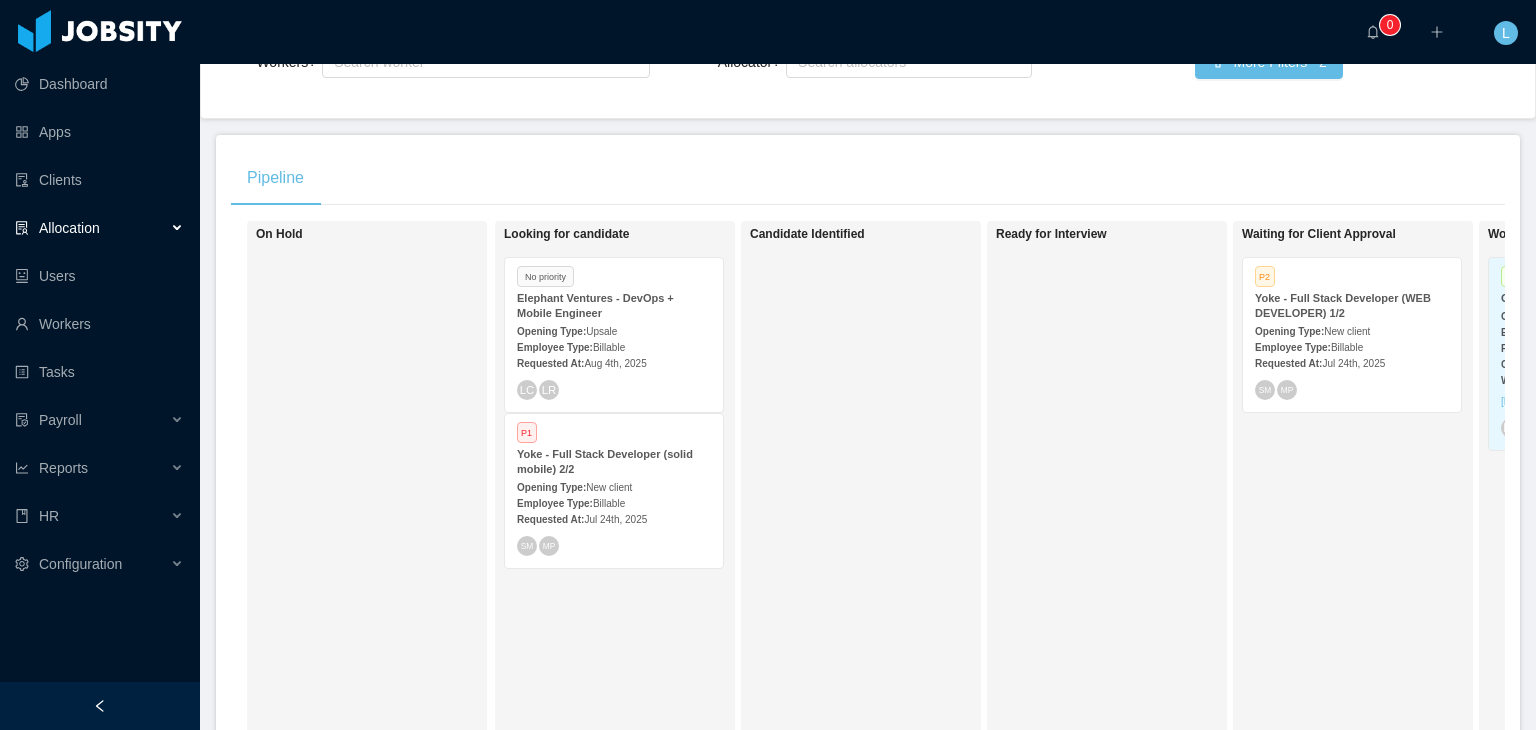 click on "P1" at bounding box center (614, 434) 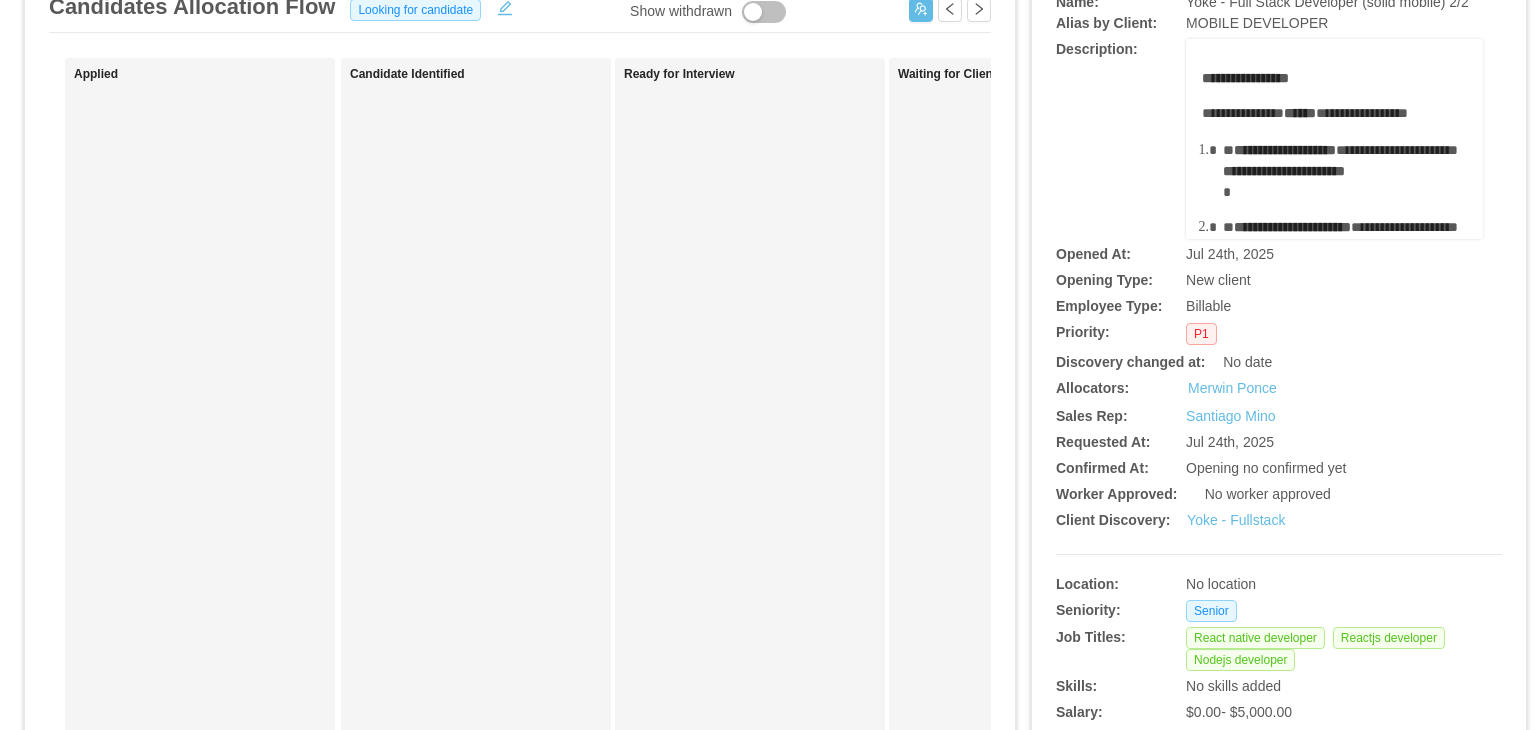 scroll, scrollTop: 200, scrollLeft: 0, axis: vertical 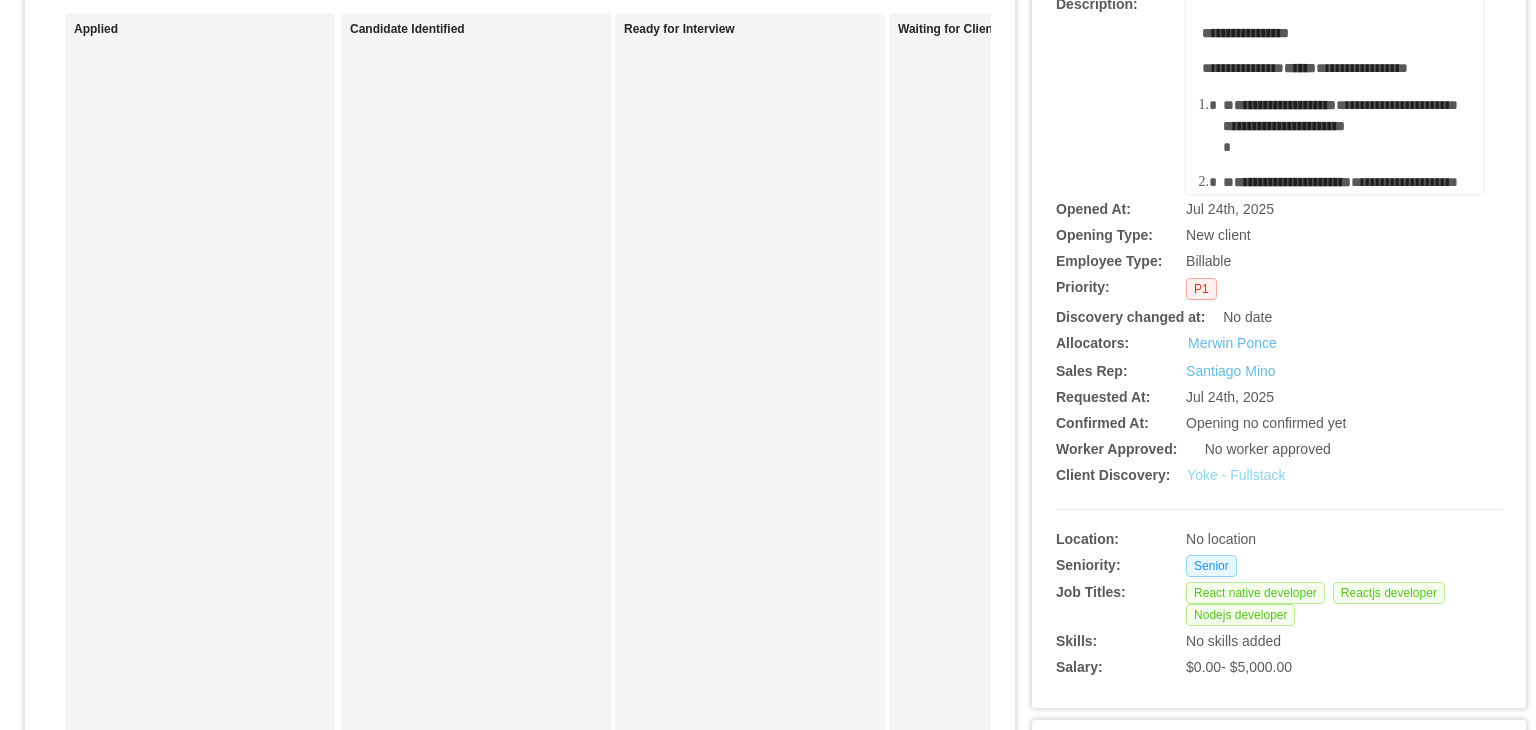 click on "Yoke - Fullstack" at bounding box center (1236, 475) 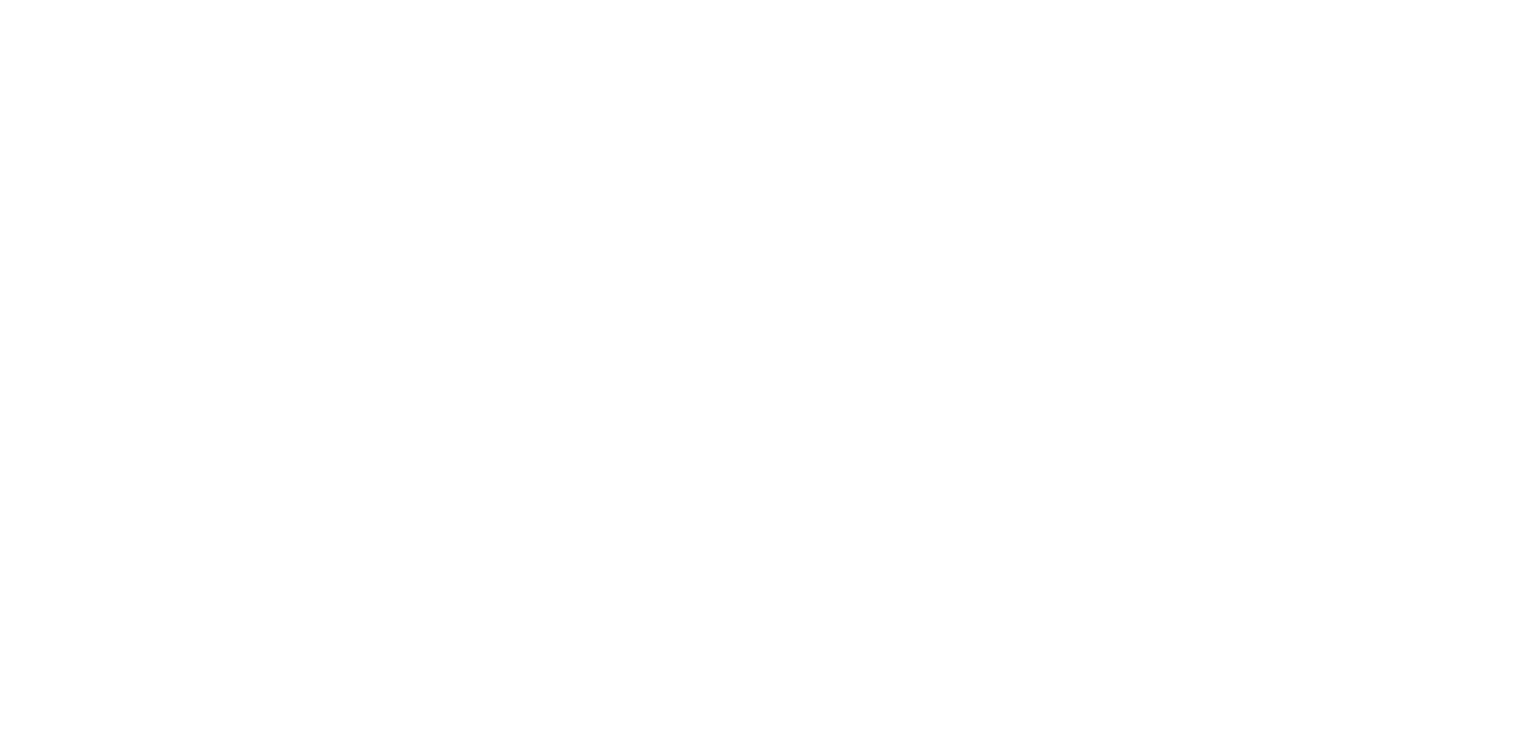 scroll, scrollTop: 0, scrollLeft: 0, axis: both 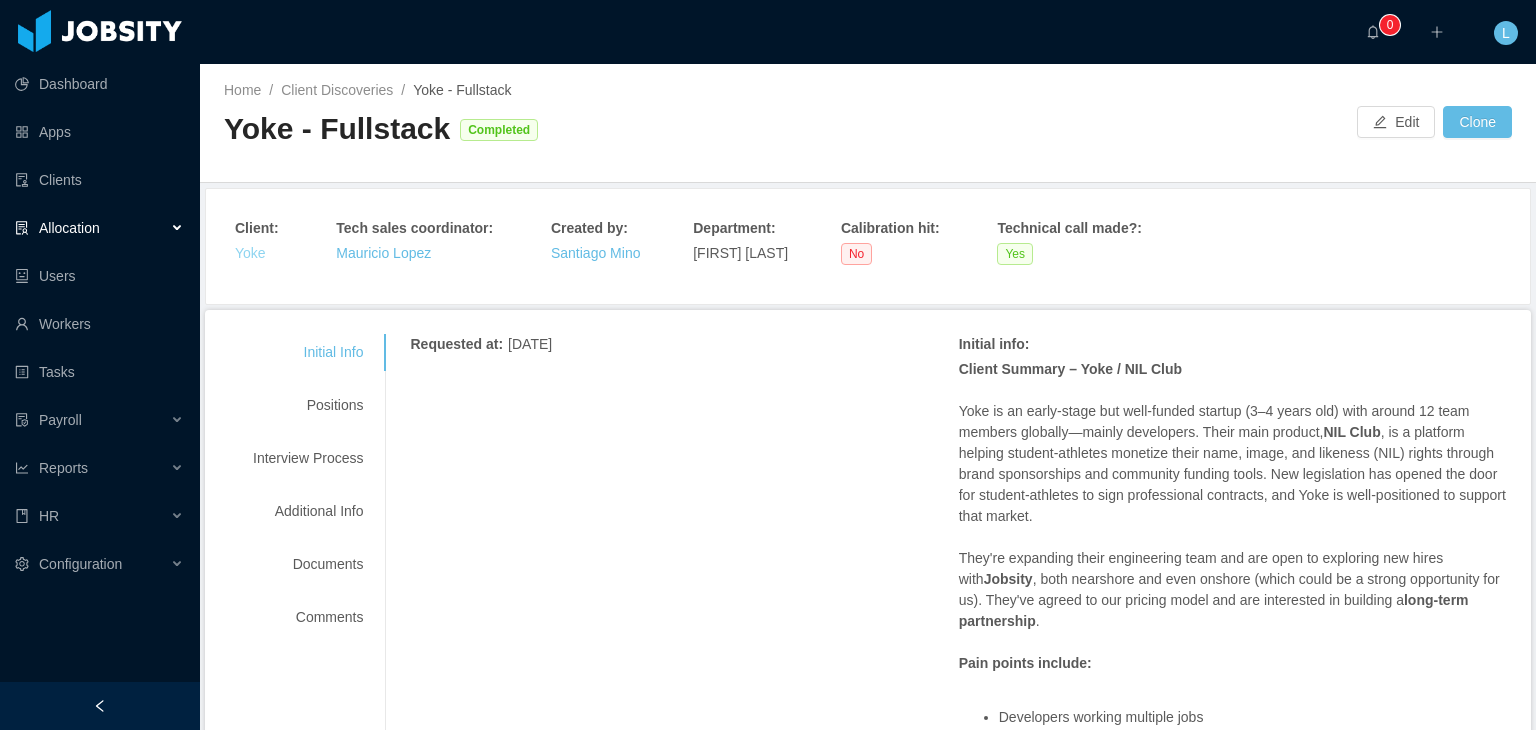 click on "Yoke" at bounding box center (250, 253) 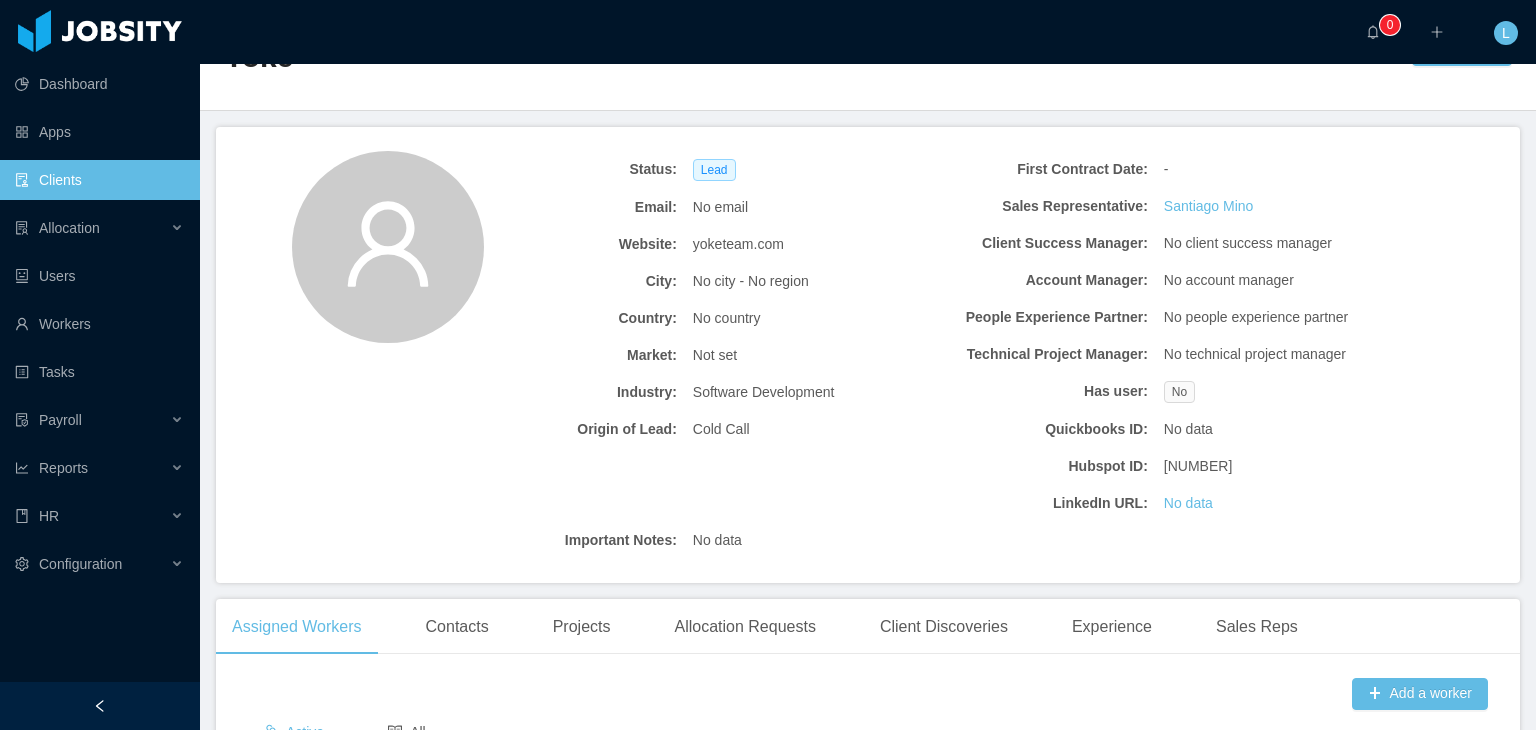 scroll, scrollTop: 0, scrollLeft: 0, axis: both 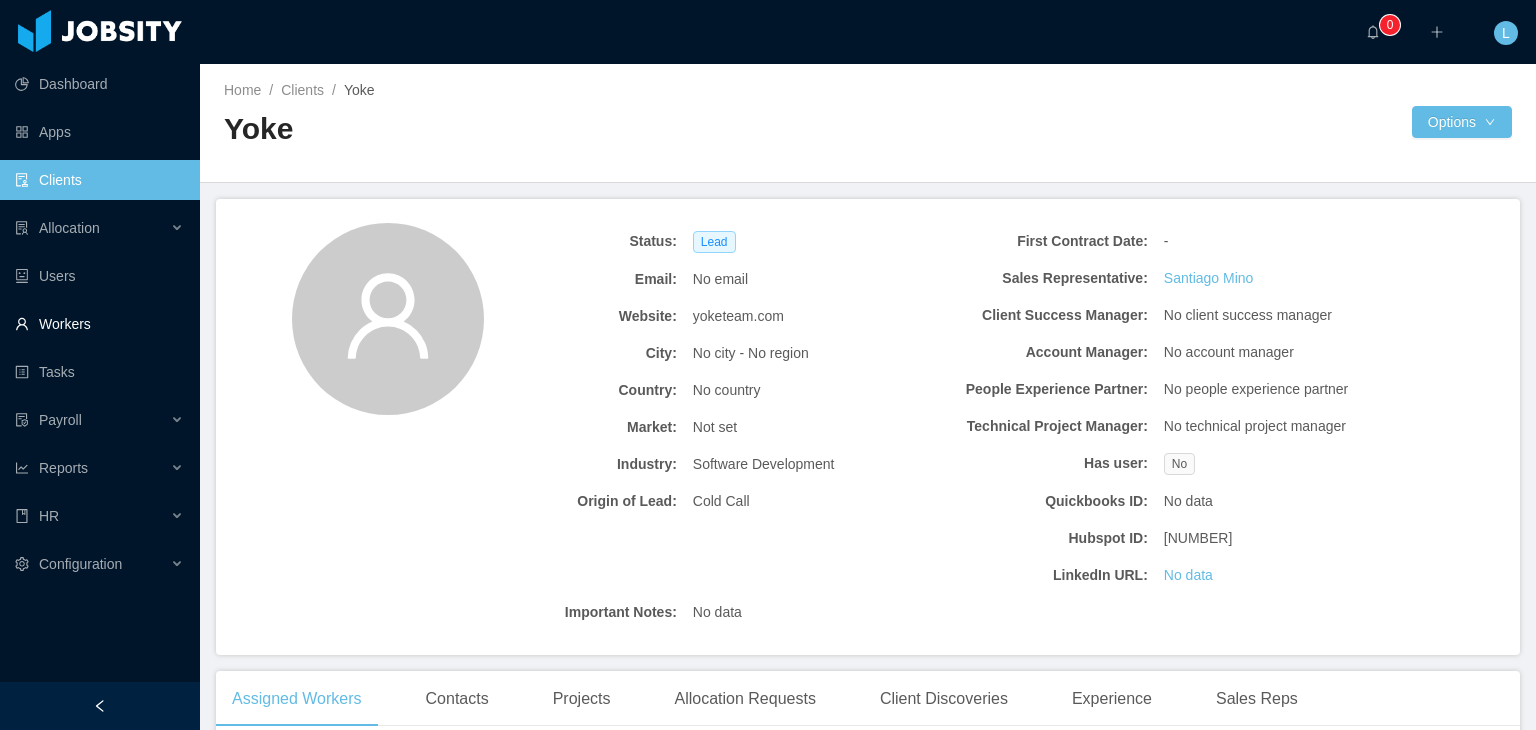 click on "Workers" at bounding box center [99, 324] 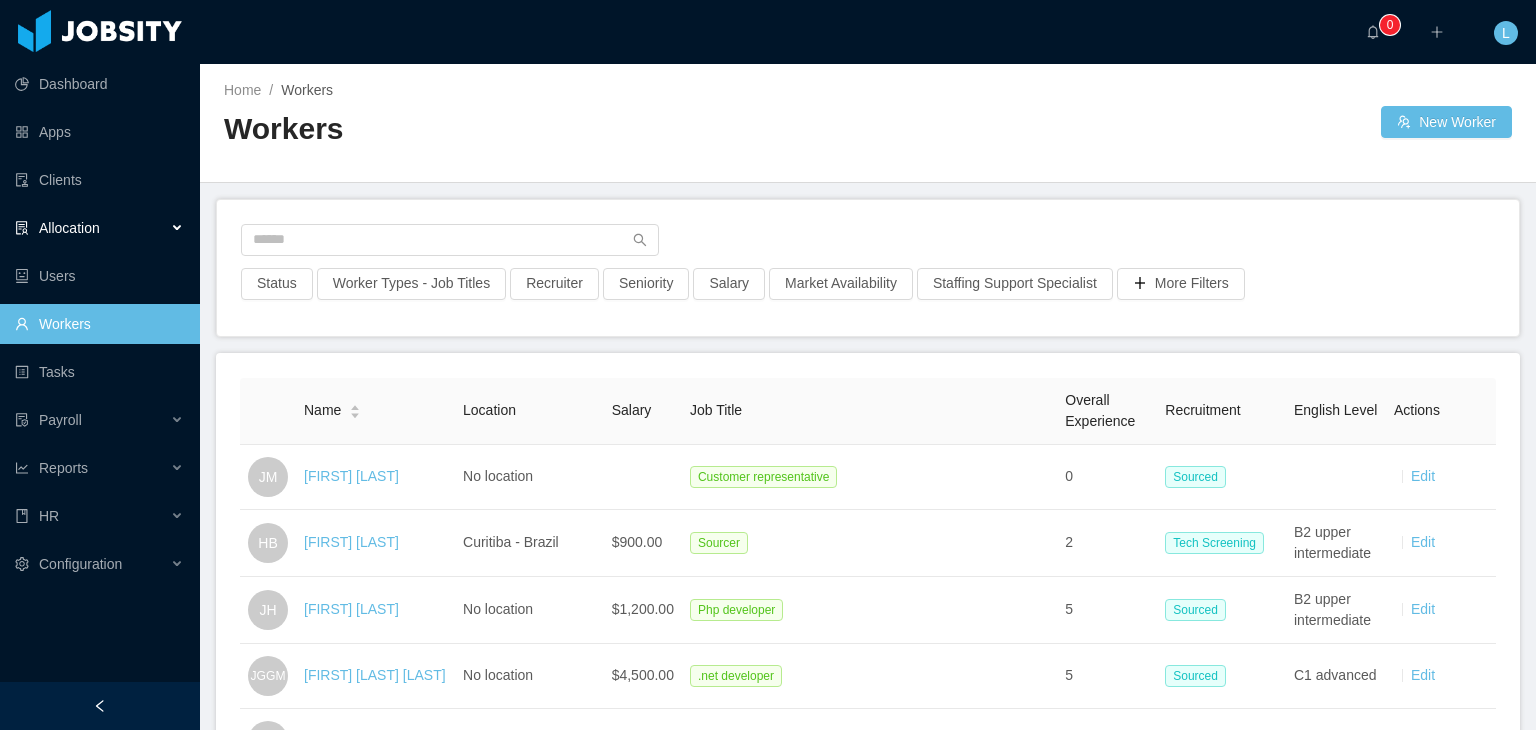 click on "Allocation" at bounding box center [100, 228] 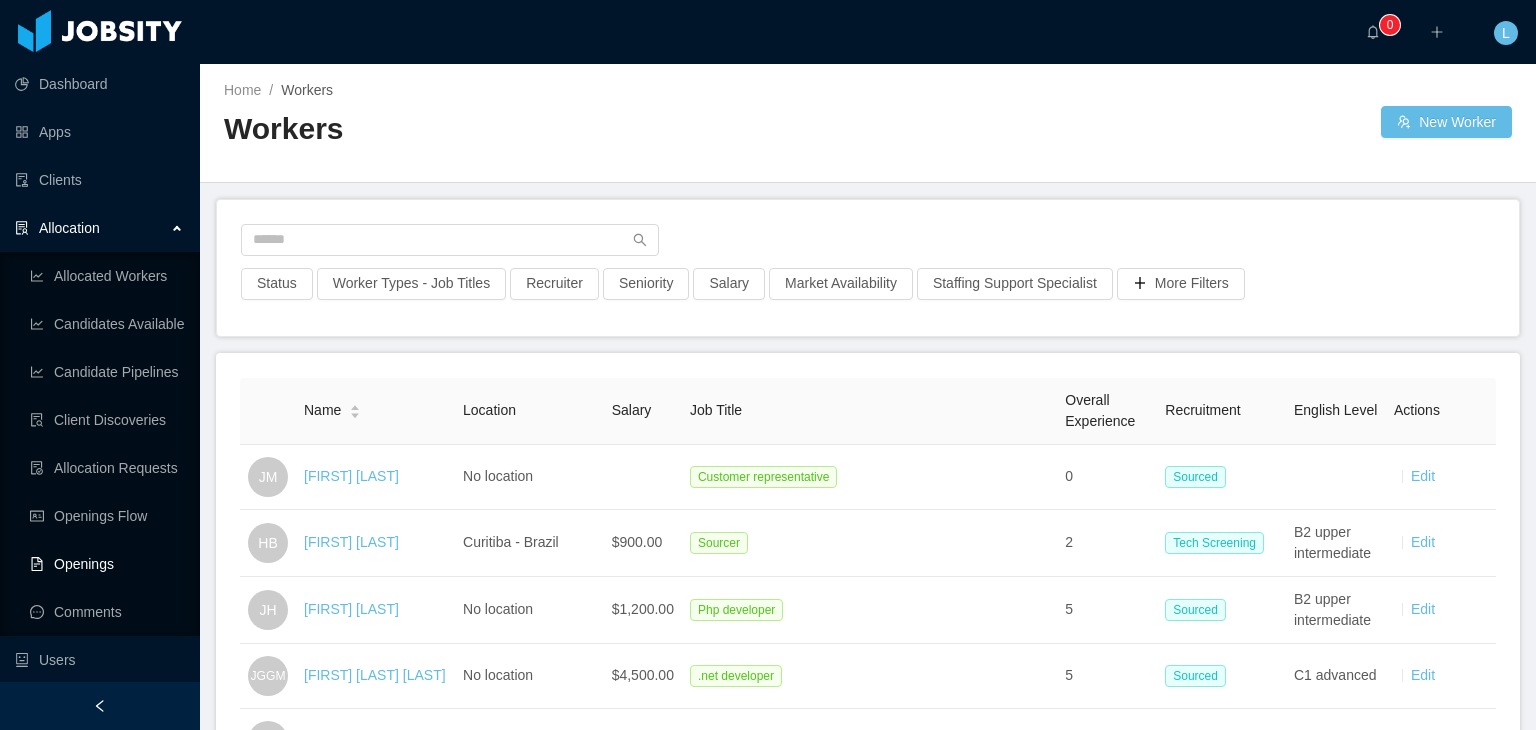 click on "Openings" at bounding box center (107, 564) 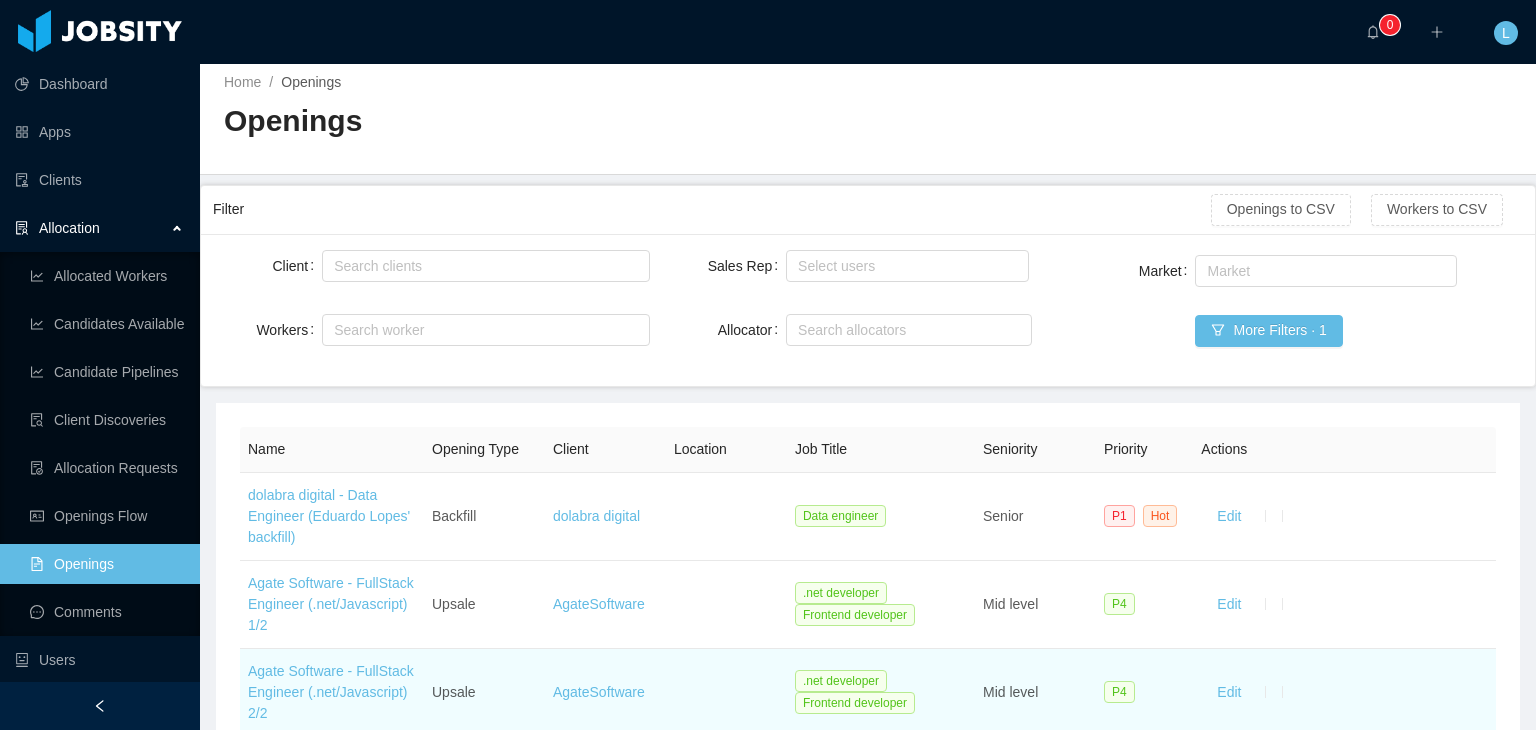 scroll, scrollTop: 0, scrollLeft: 0, axis: both 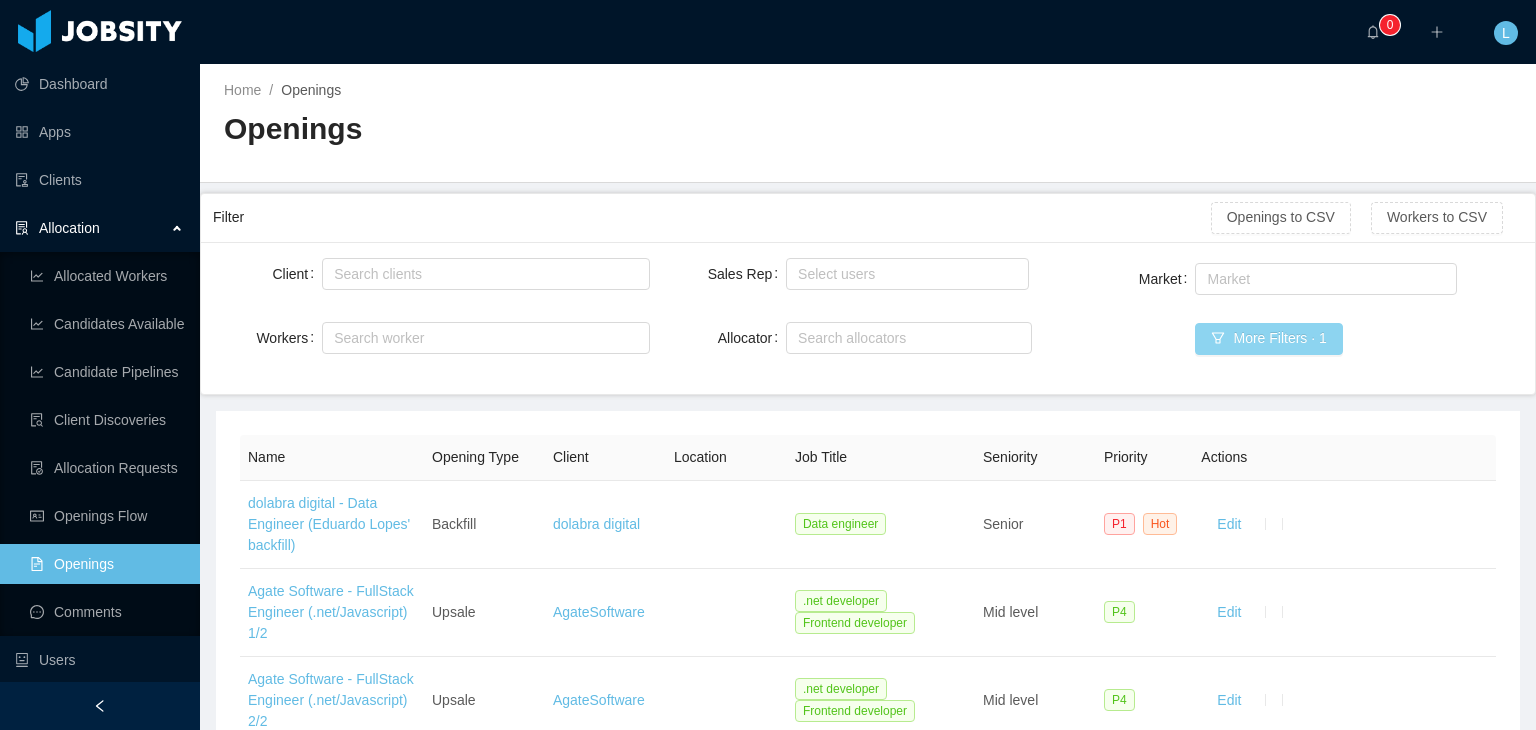 click on "More Filters · 1" at bounding box center [1268, 339] 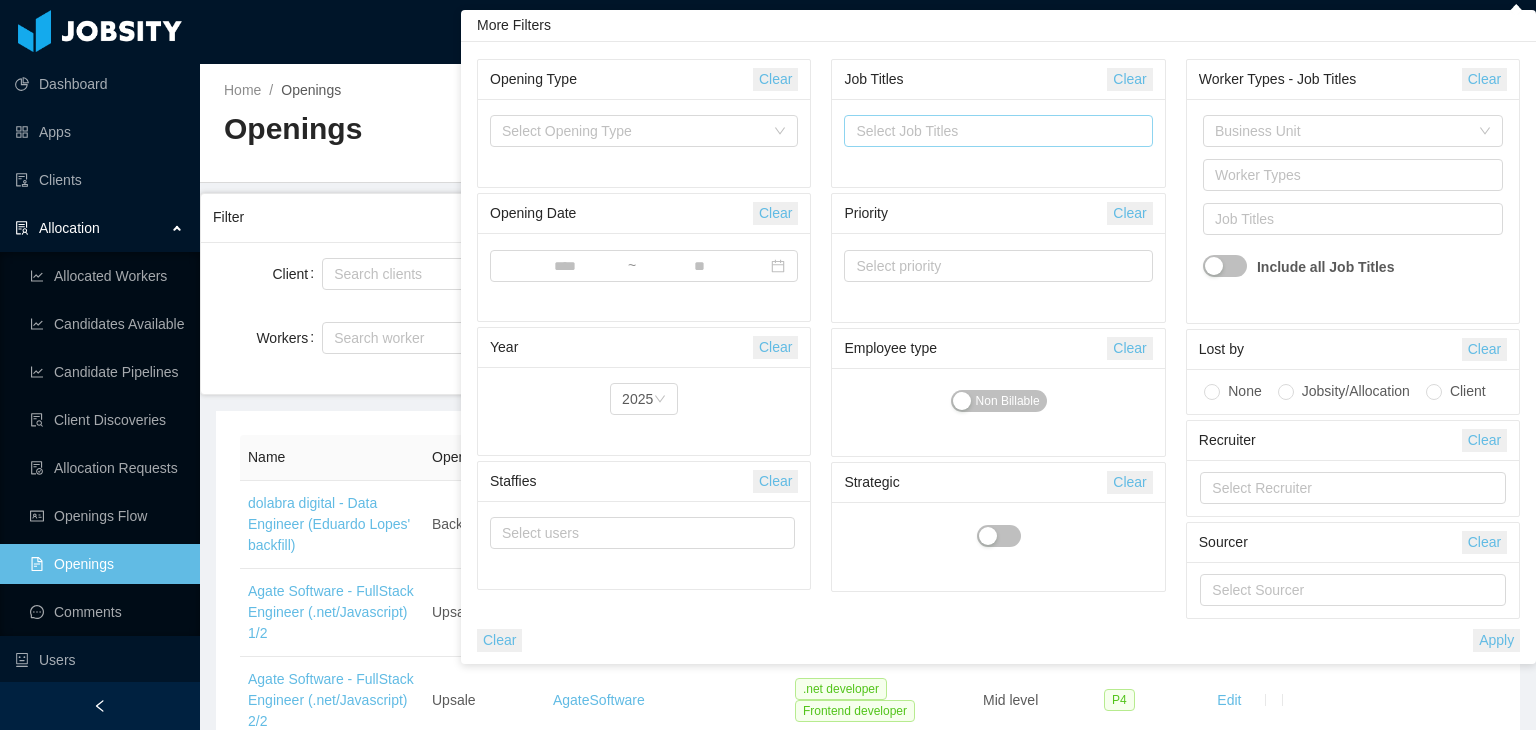 click on "Select Job Titles" at bounding box center (993, 131) 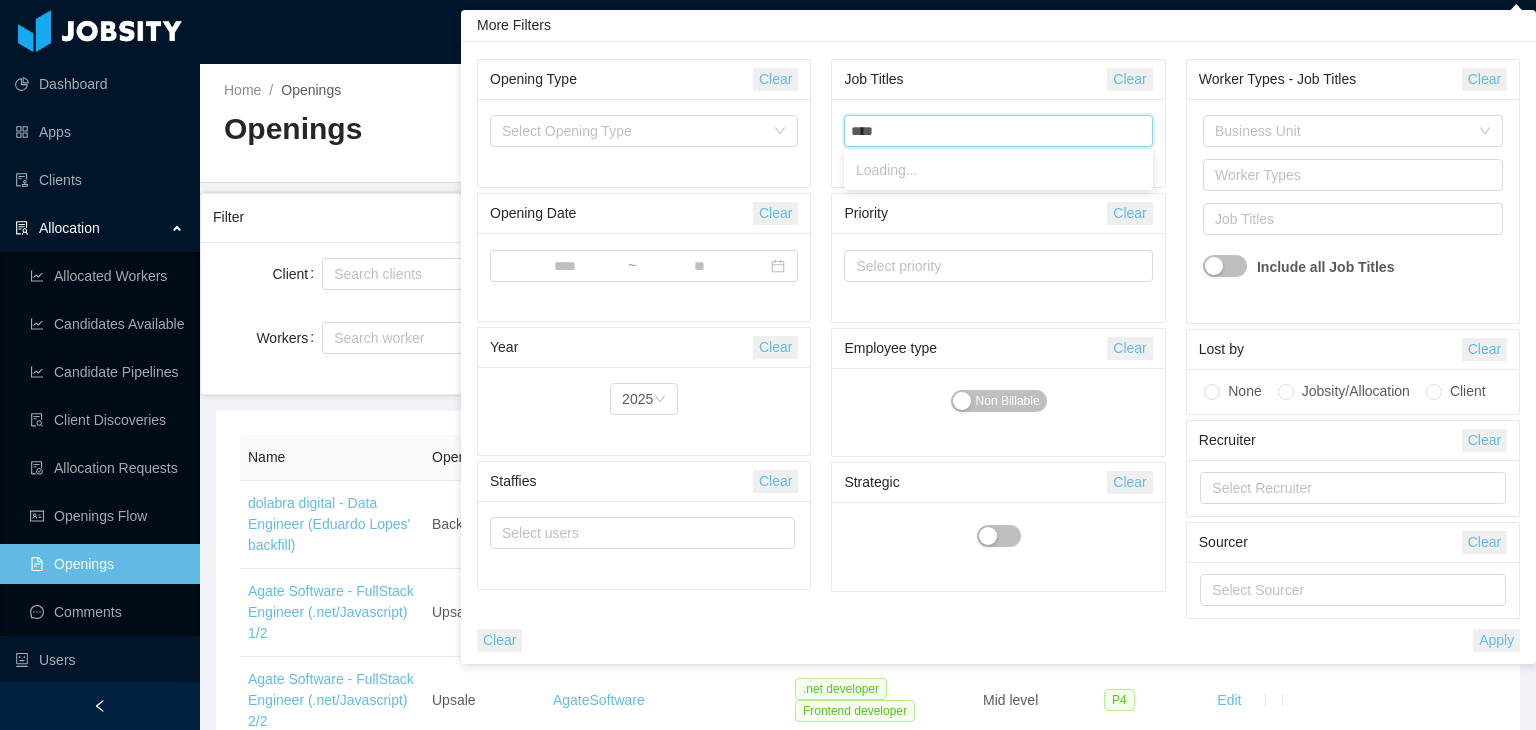 type on "*****" 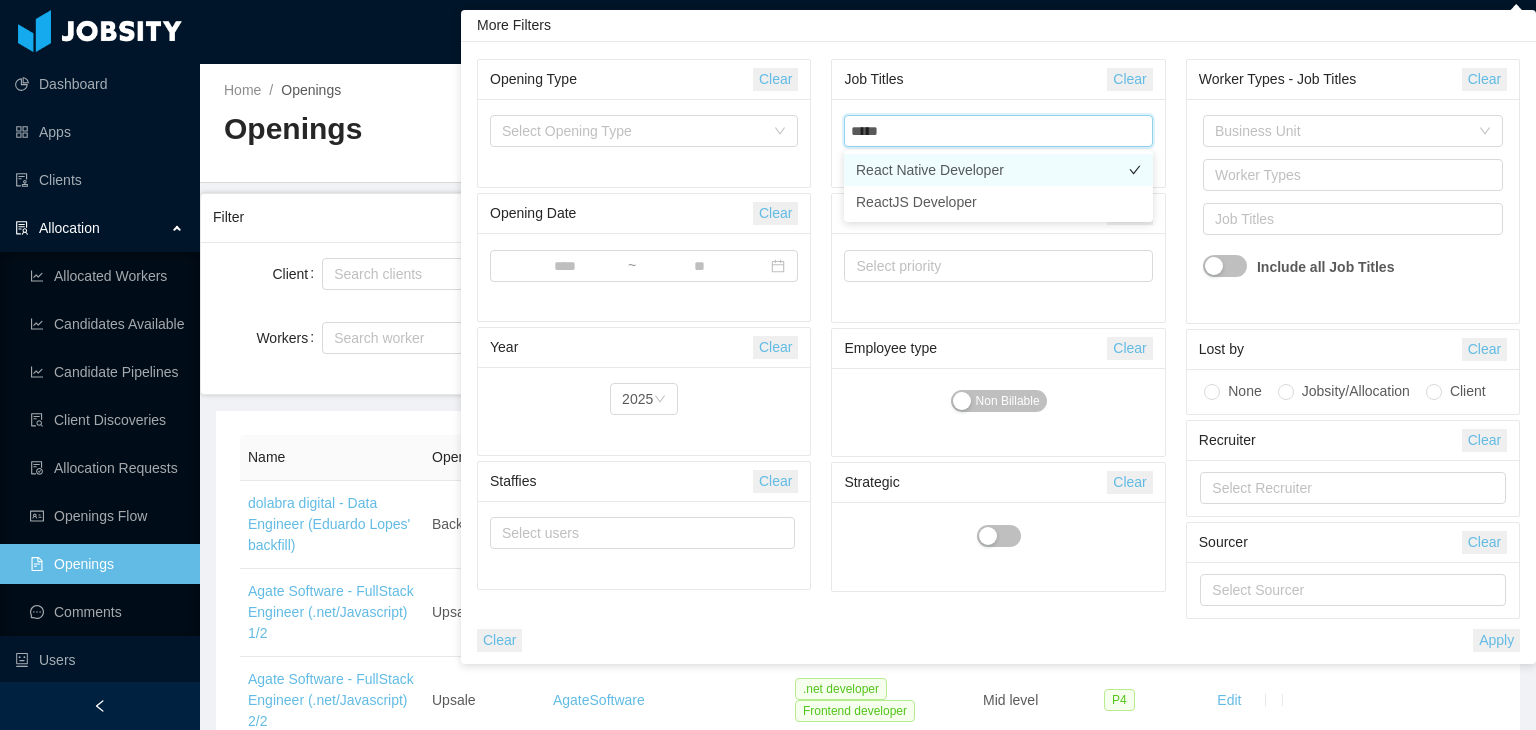 click on "React Native Developer" at bounding box center [998, 170] 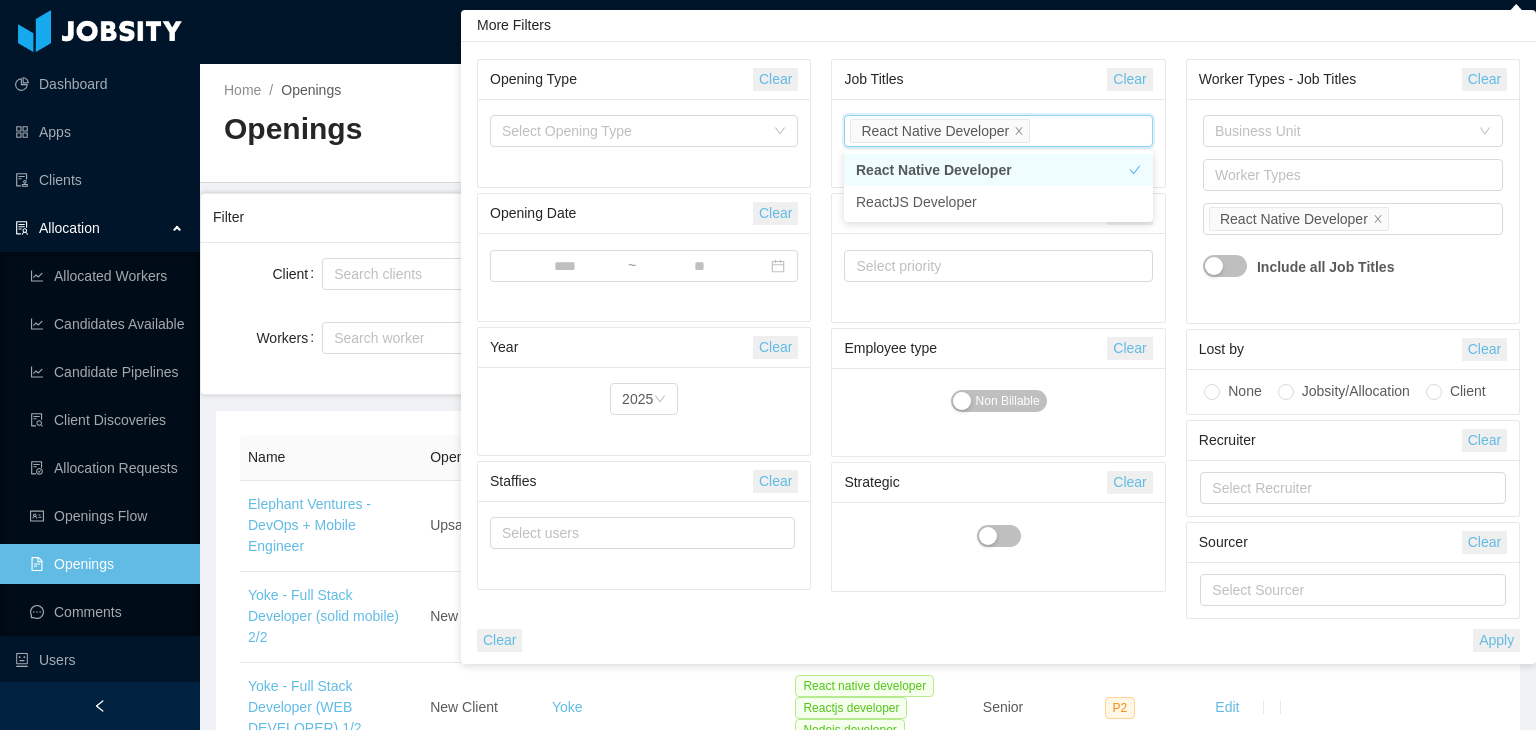 click on "Apply" at bounding box center (1496, 640) 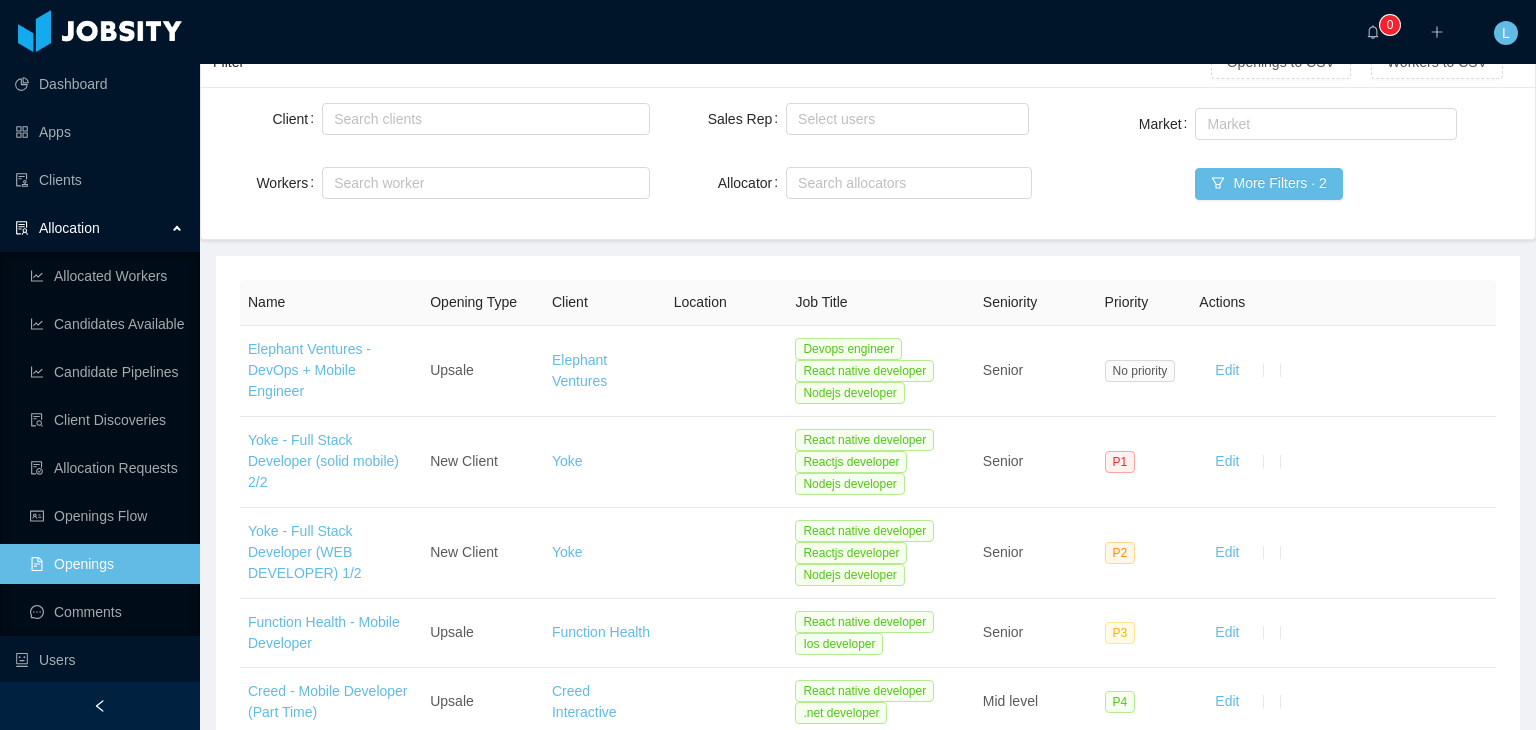 scroll, scrollTop: 154, scrollLeft: 0, axis: vertical 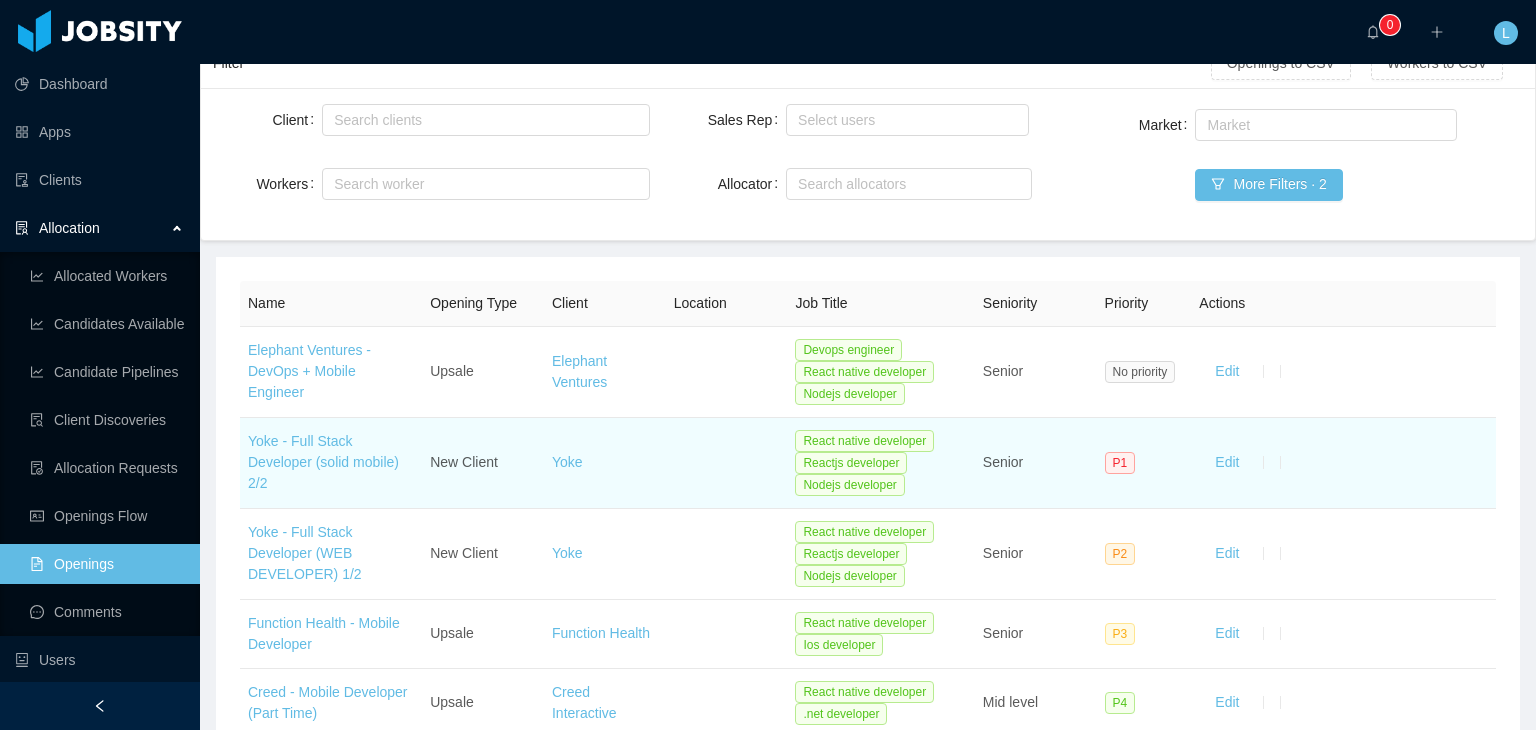 click at bounding box center [727, 463] 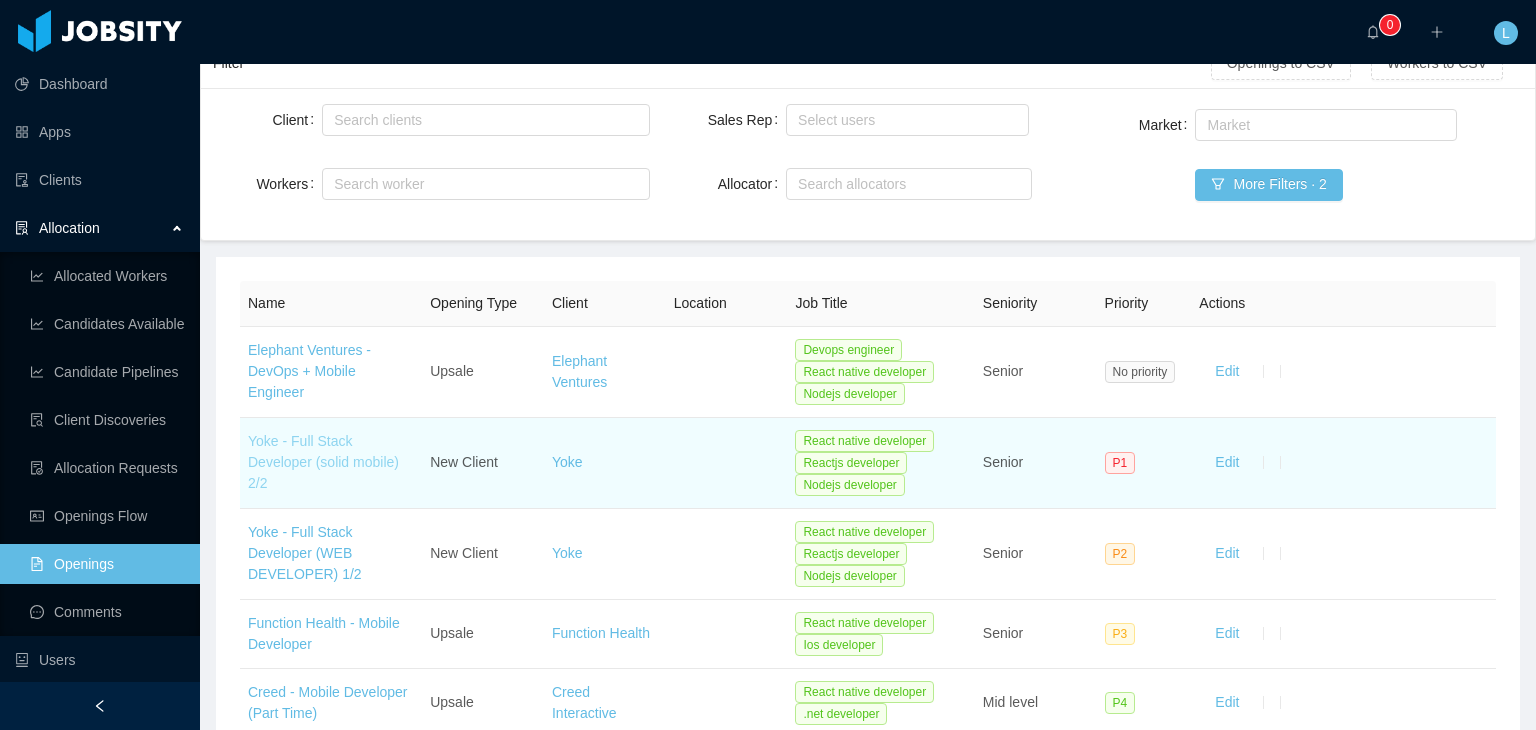 click on "Yoke - Full Stack Developer (solid mobile)  2/2" at bounding box center (323, 462) 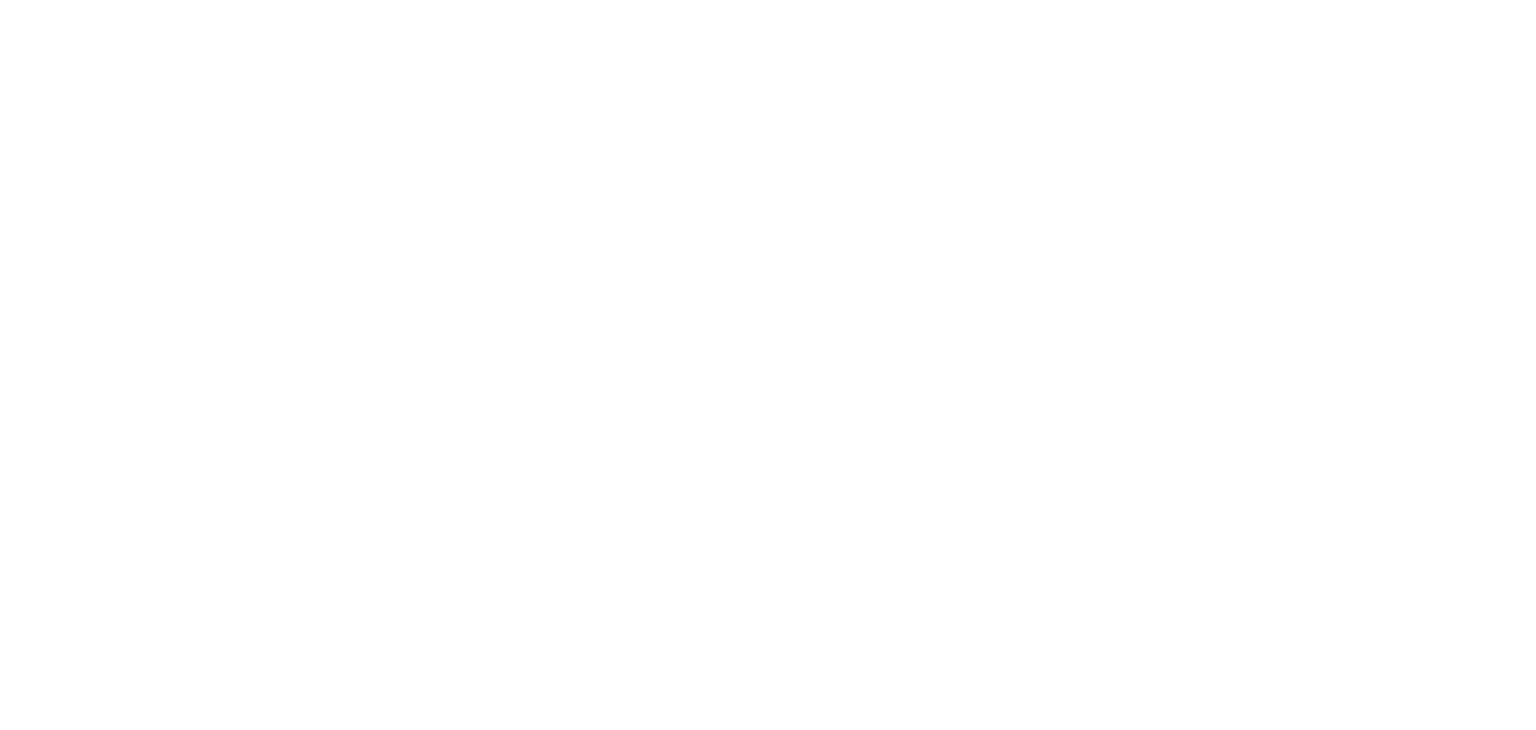 scroll, scrollTop: 0, scrollLeft: 0, axis: both 